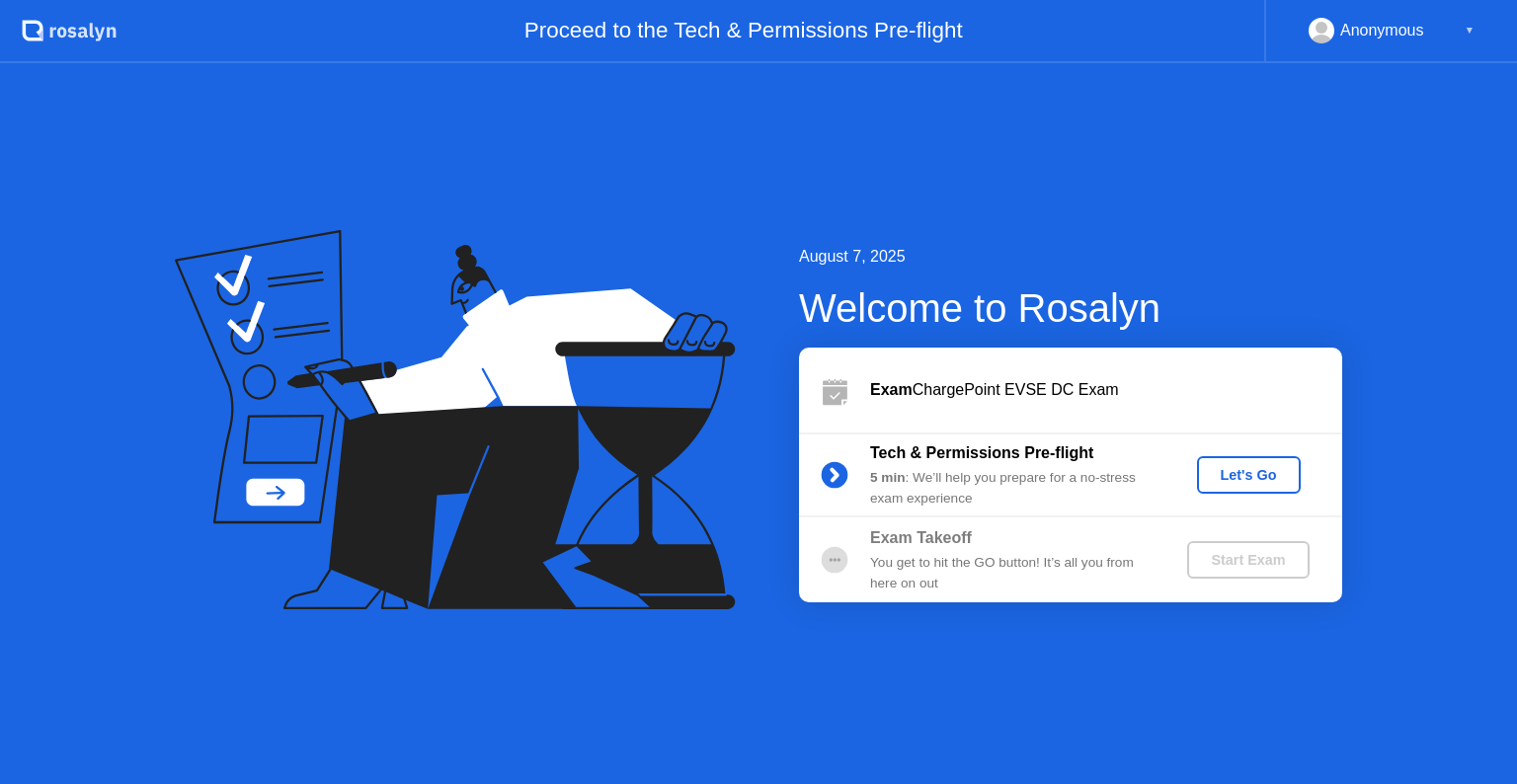 scroll, scrollTop: 0, scrollLeft: 0, axis: both 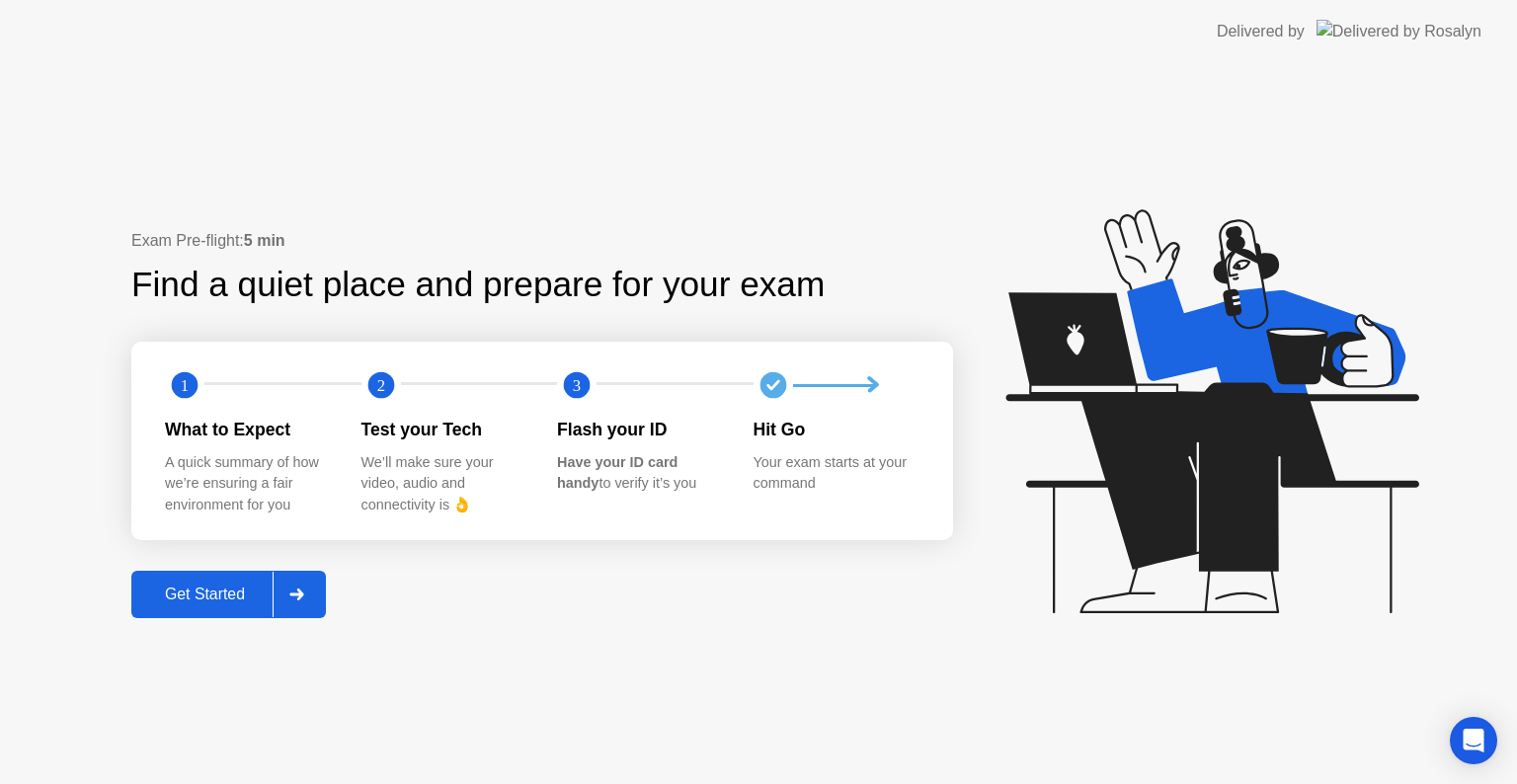 click 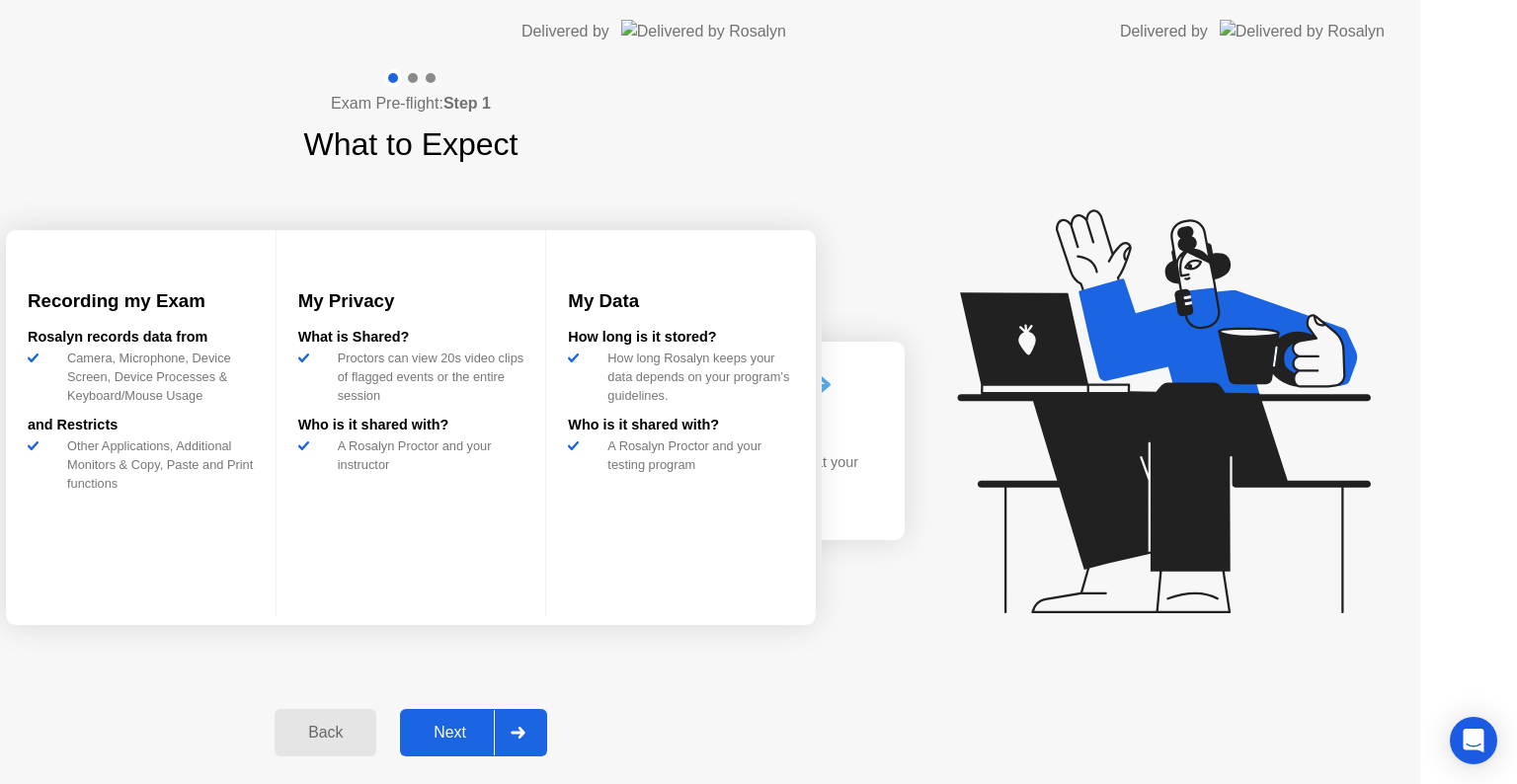 click on "Exam Pre-flight: Step 1 What to Expect Recording my Exam [FIRST] records data from Camera, Microphone, Device Screen, Device Processes & Keyboard/Mouse Usage and Restricts Other Applications, Additional Monitors & Copy, Paste and Print functions My Privacy What is Shared? Proctors can view 20s video clips of flagged events or the entire session Who is it shared with? A [COMPANY] Proctor and your instructor My Data How long is it stored? How long [COMPANY] keeps your data depends on your program’s guidelines. Who is it shared with? A [COMPANY] Proctor and your testing program Back Next" 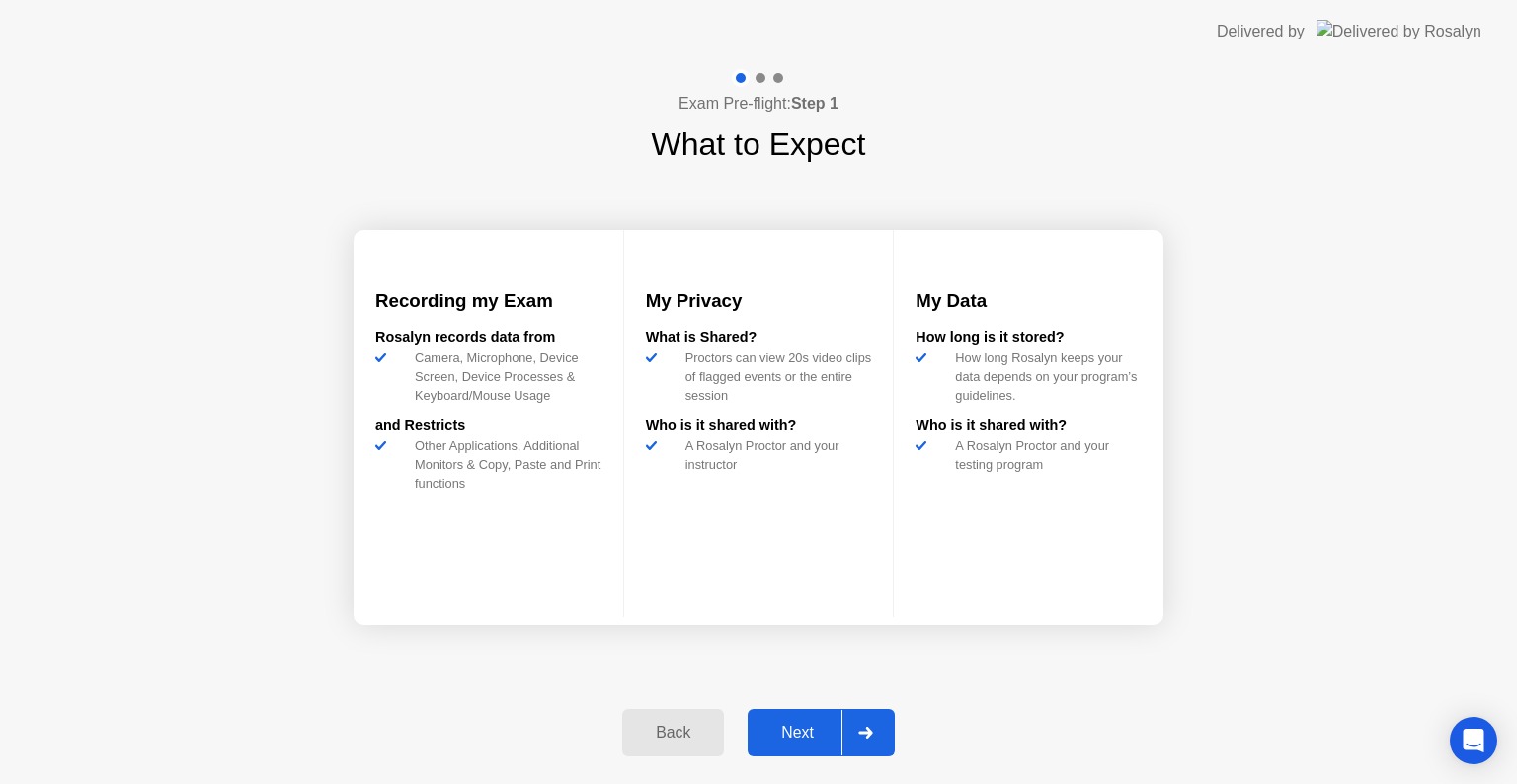 click 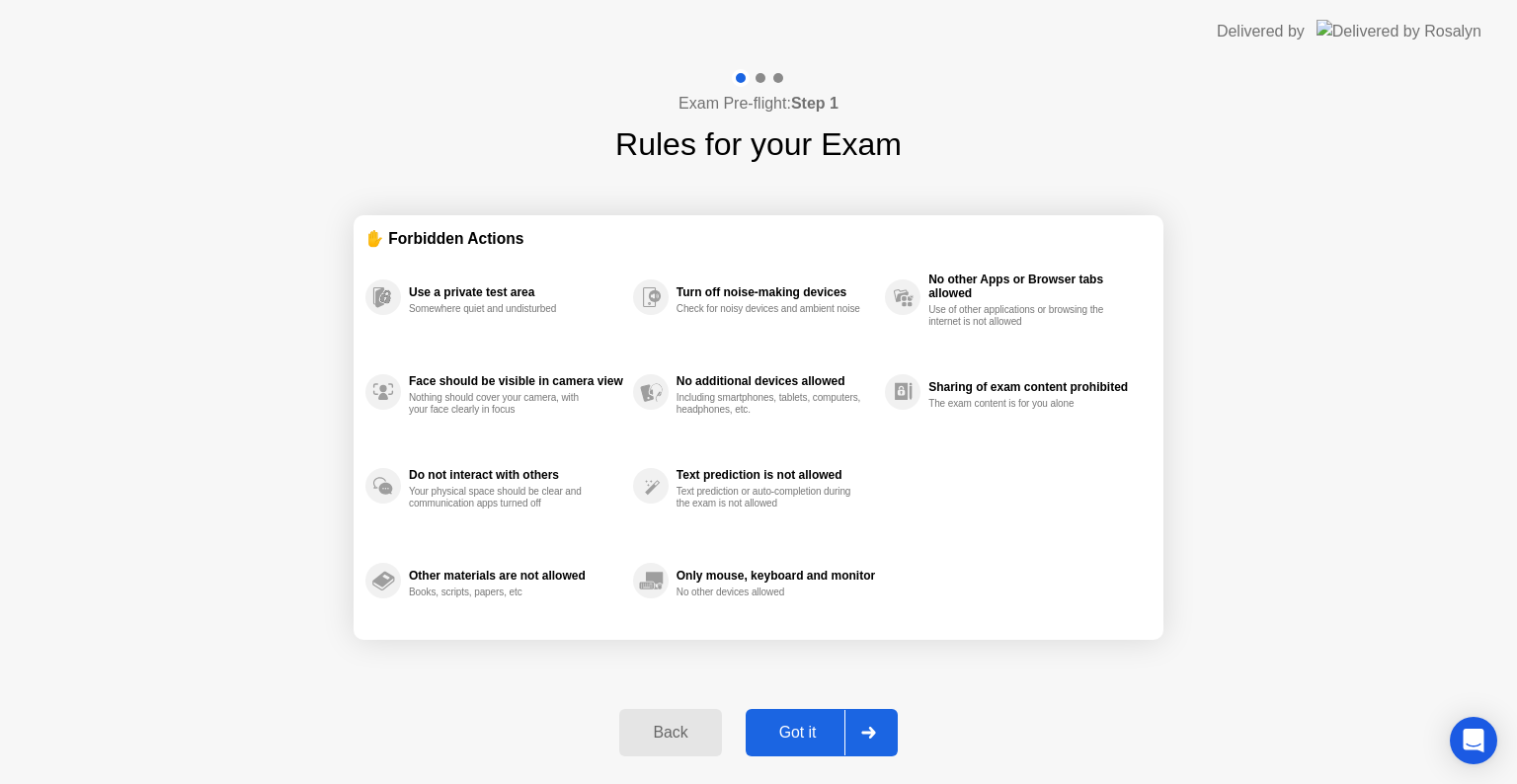 click 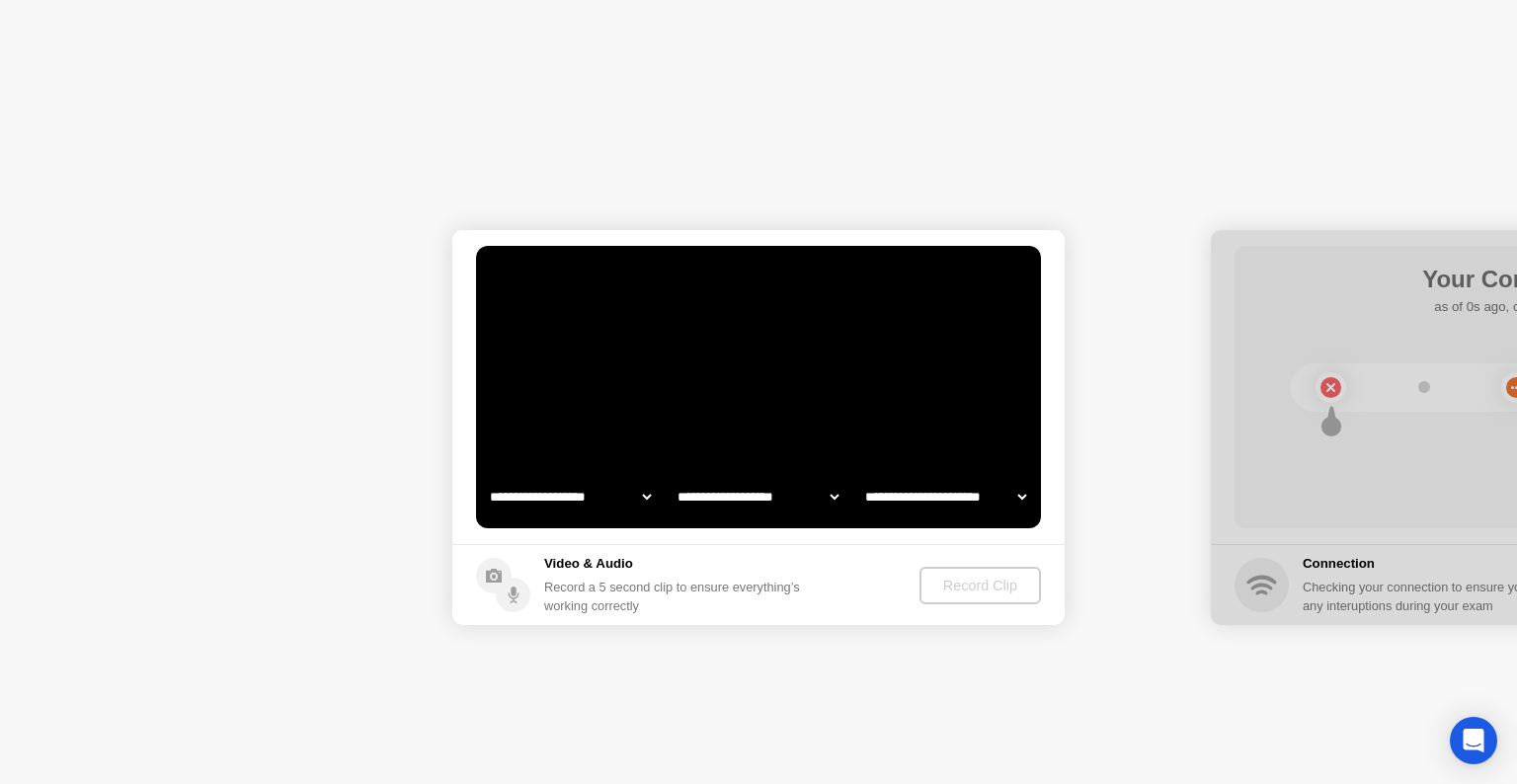 select on "*******" 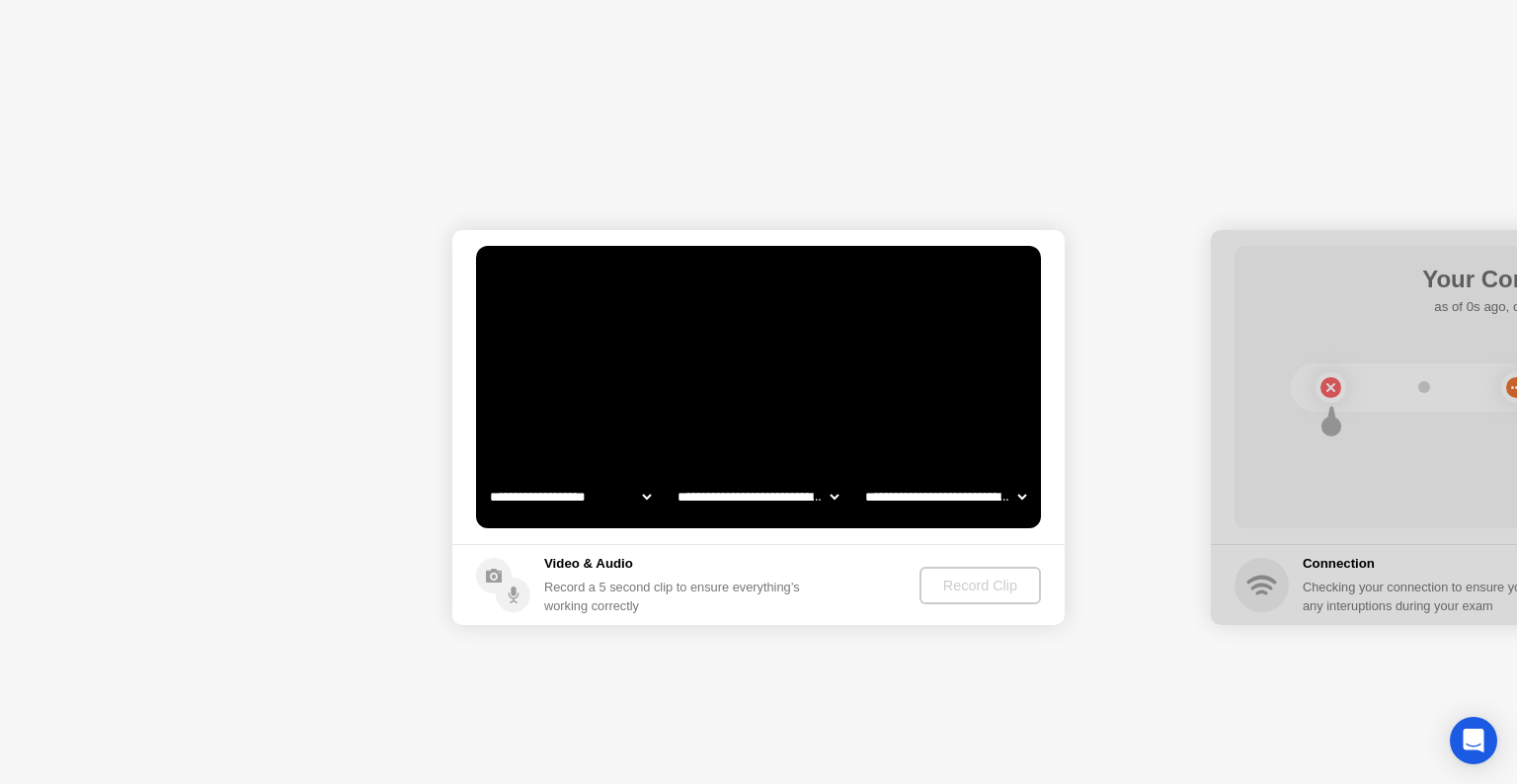 click on "Back" 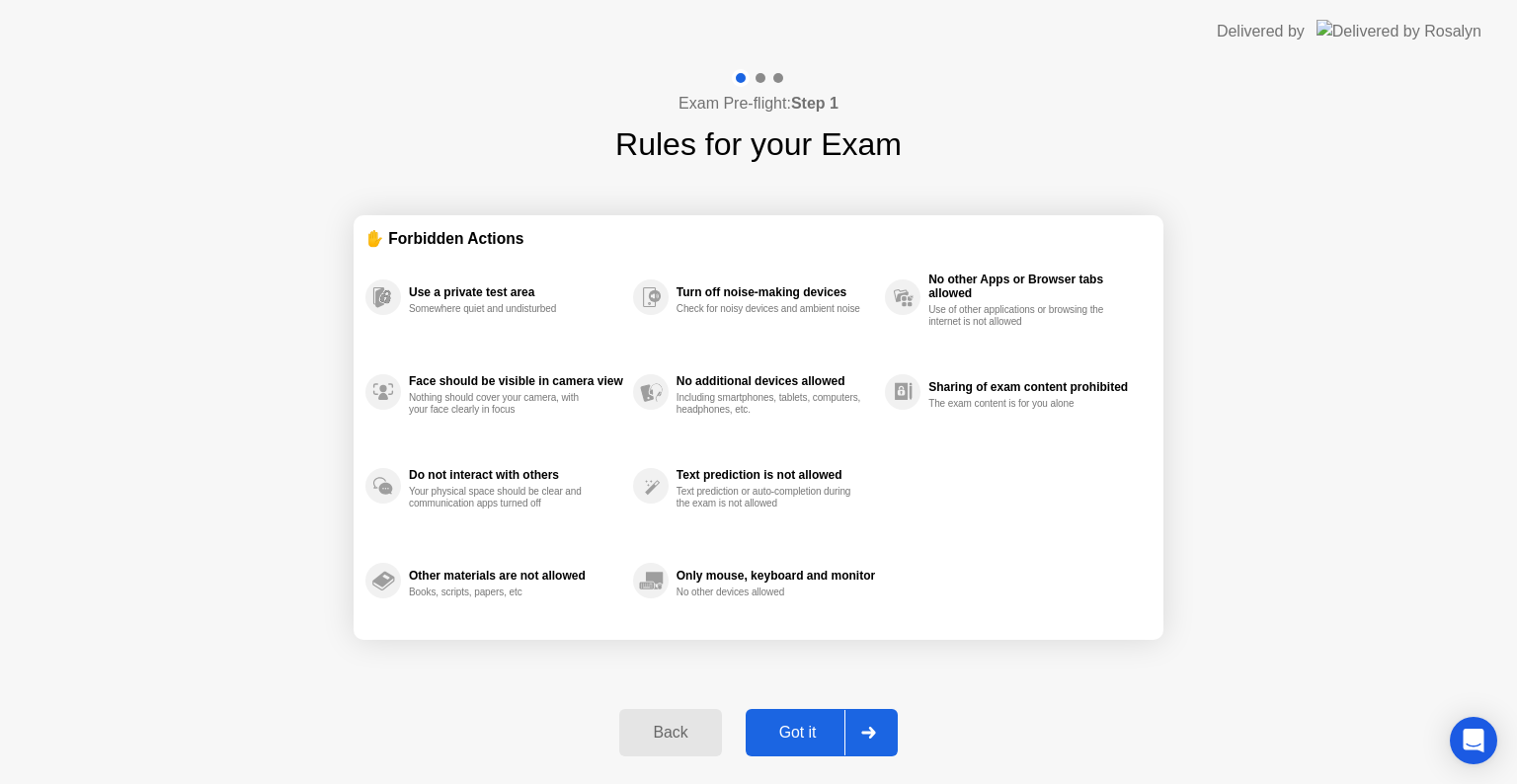 click 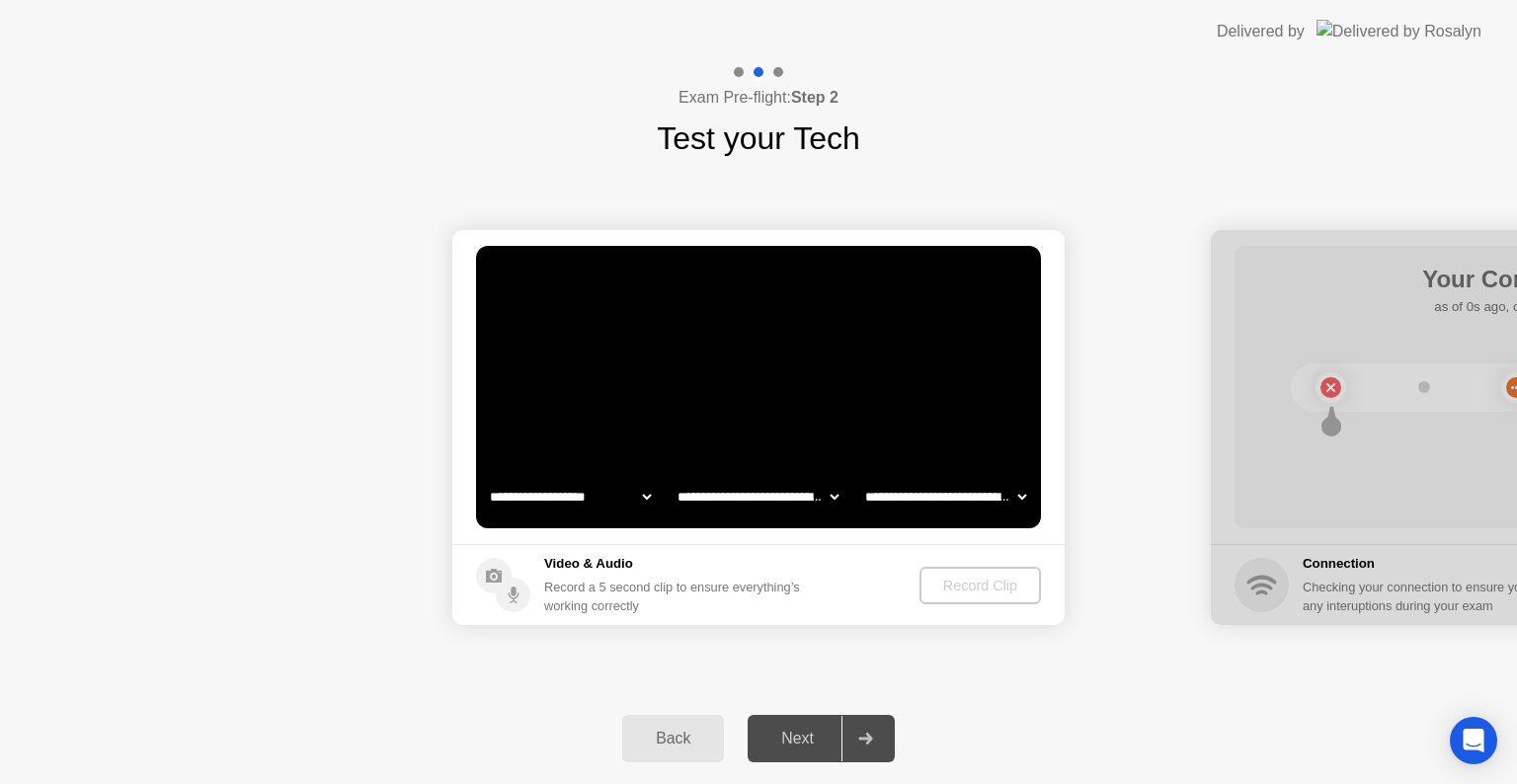 click on "**********" 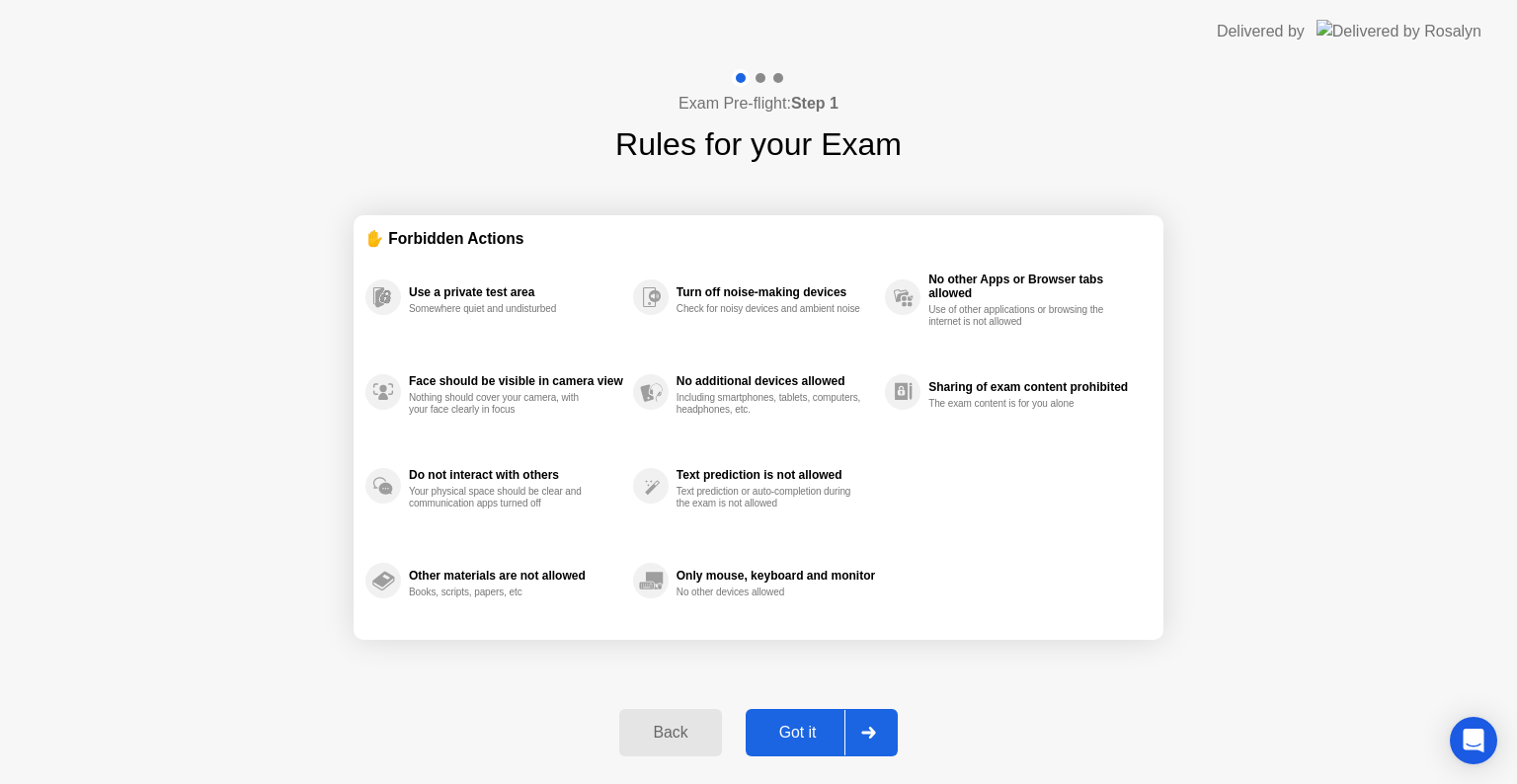 click on "Back" 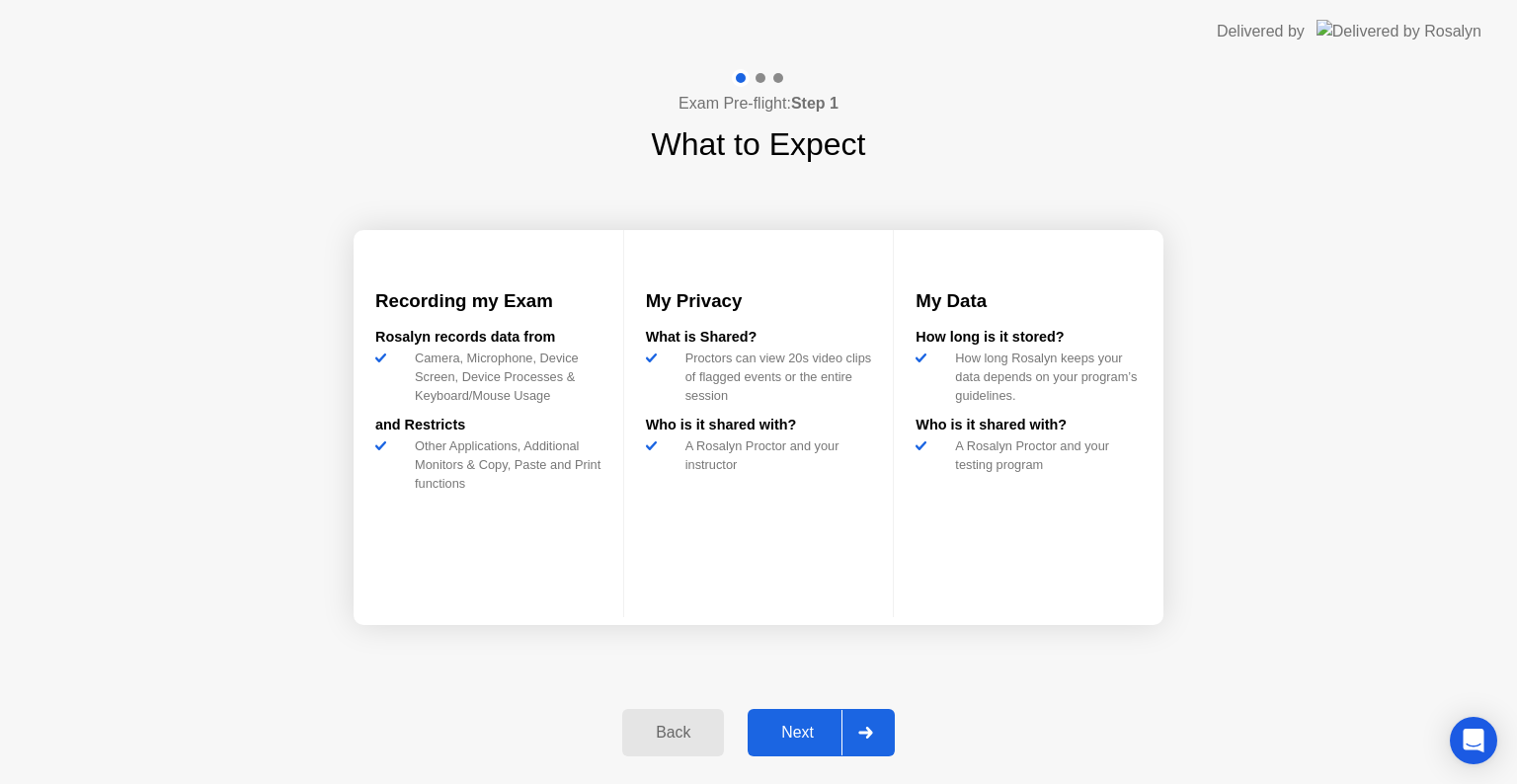 click 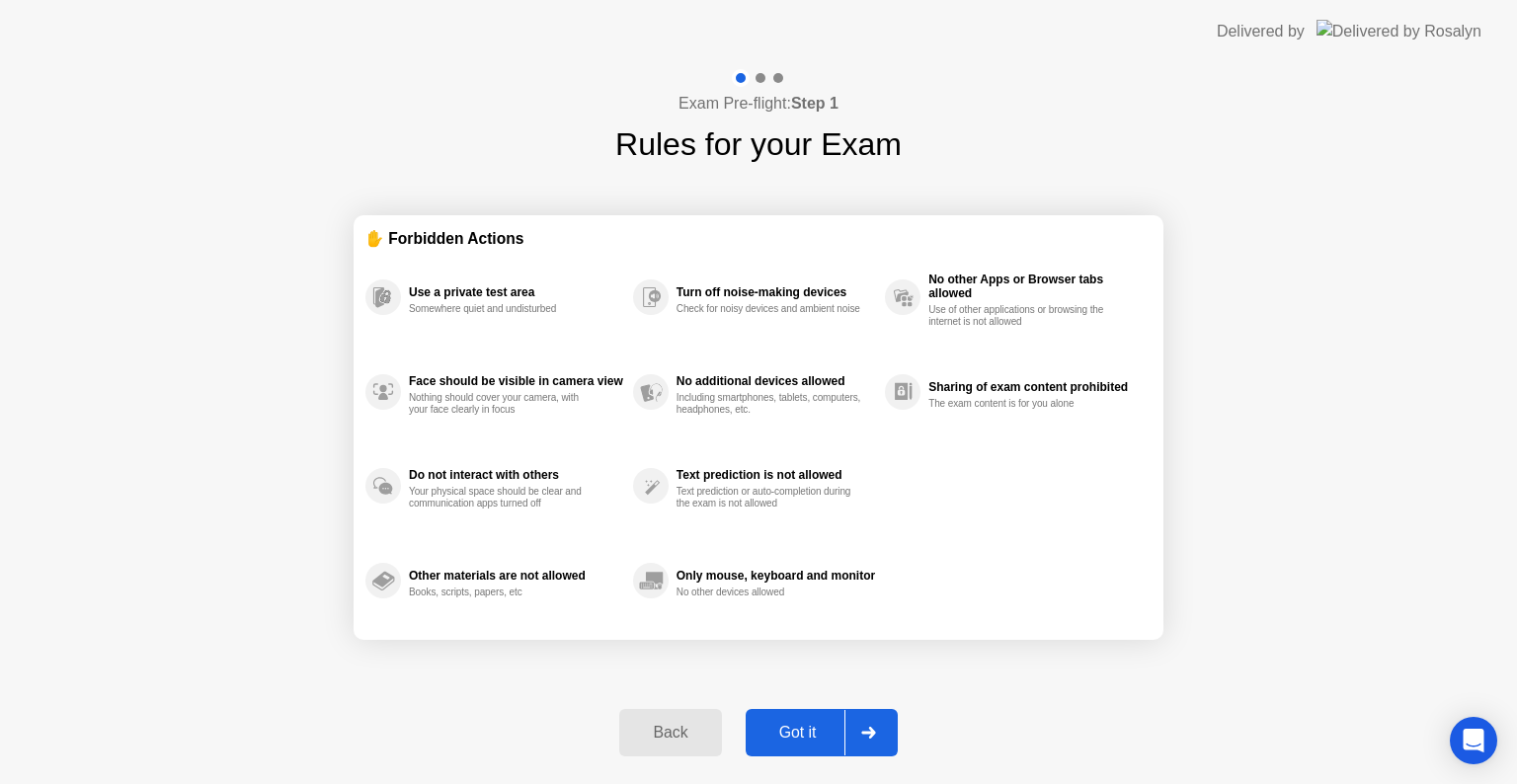 click 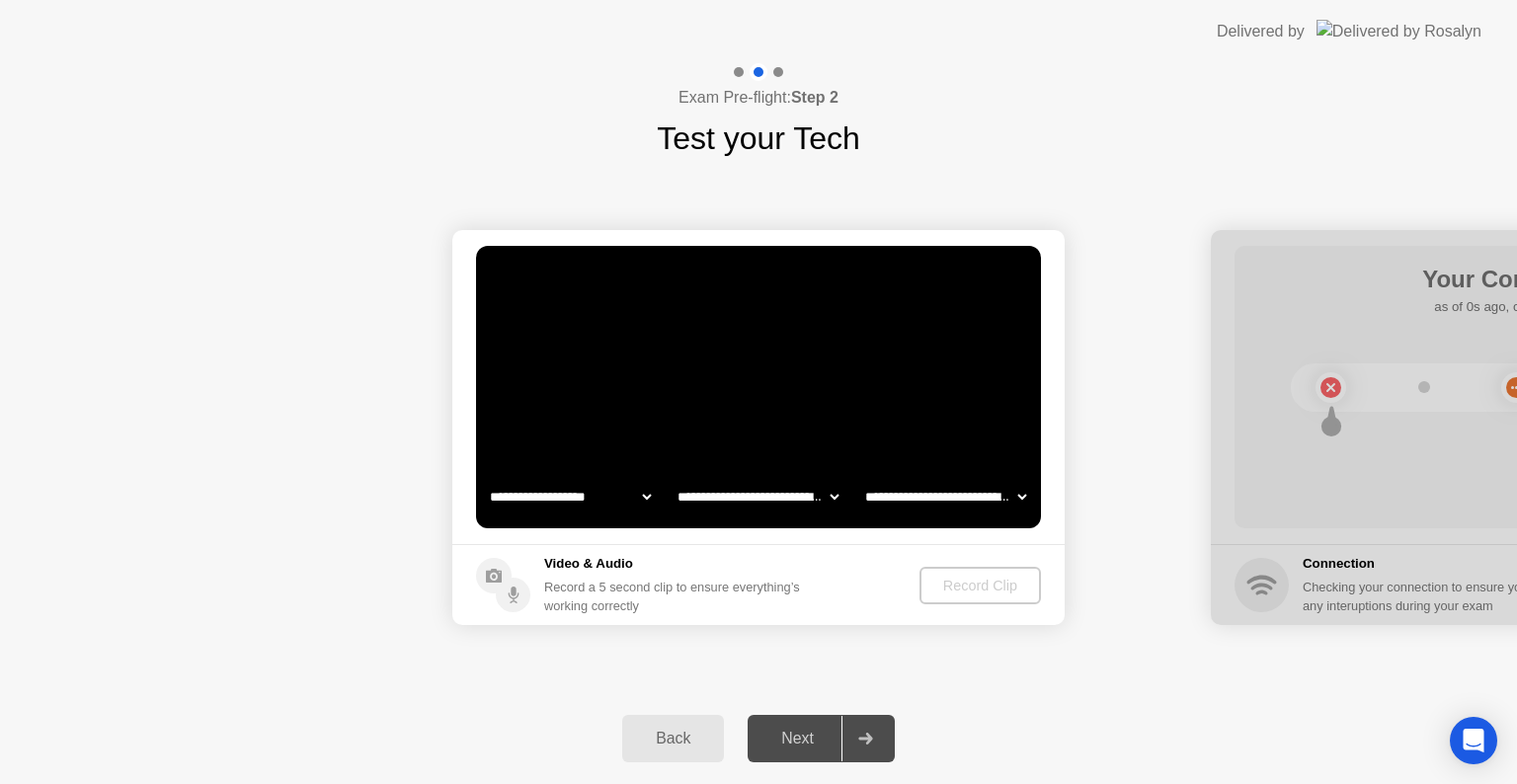 click on "**********" 